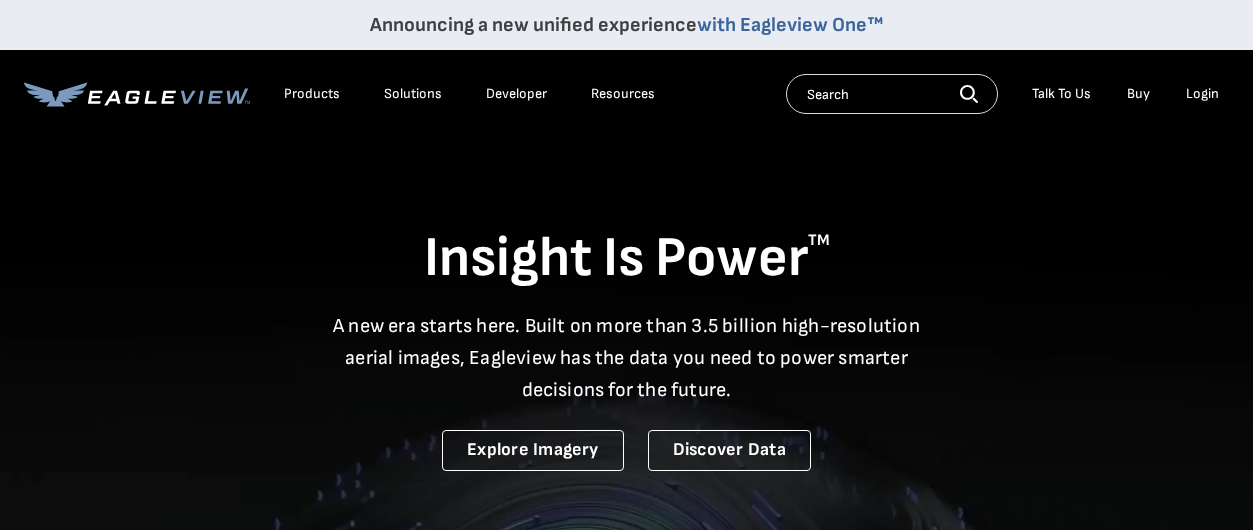 scroll, scrollTop: 0, scrollLeft: 0, axis: both 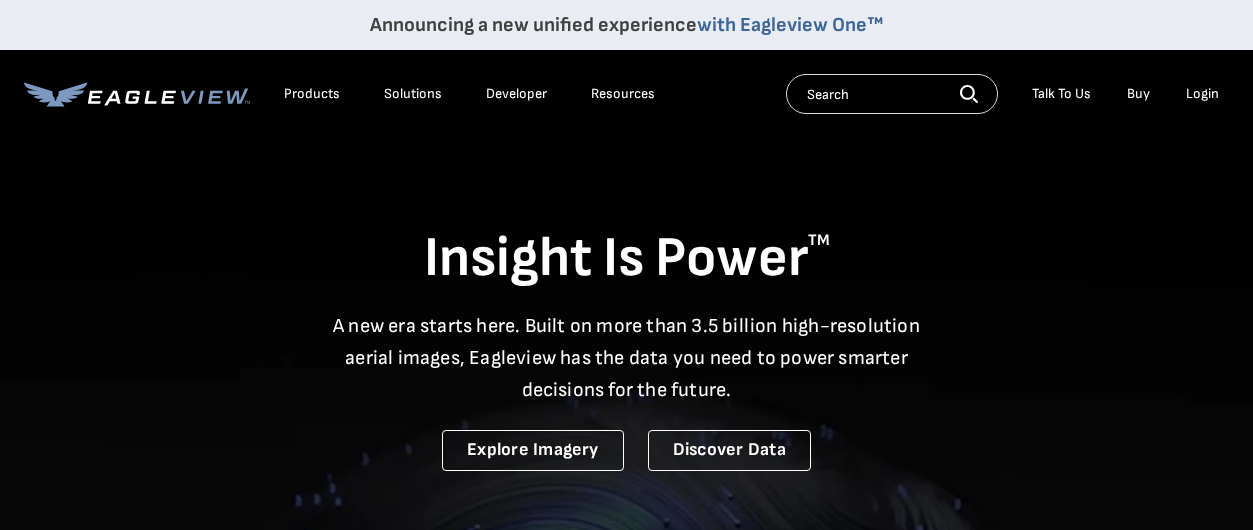 click on "Login" at bounding box center [1202, 94] 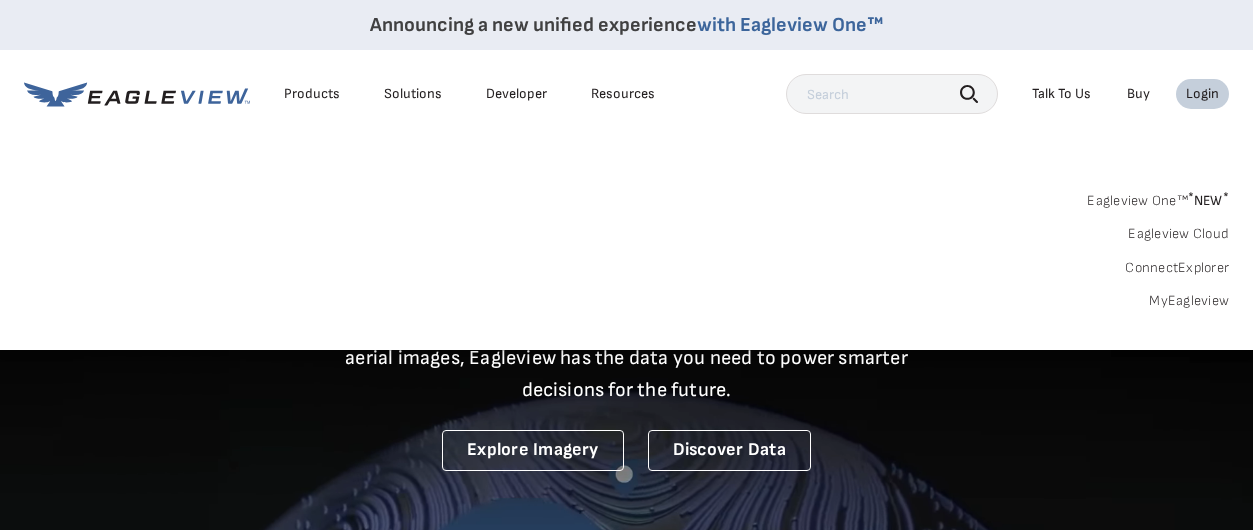 click on "MyEagleview" at bounding box center (1189, 301) 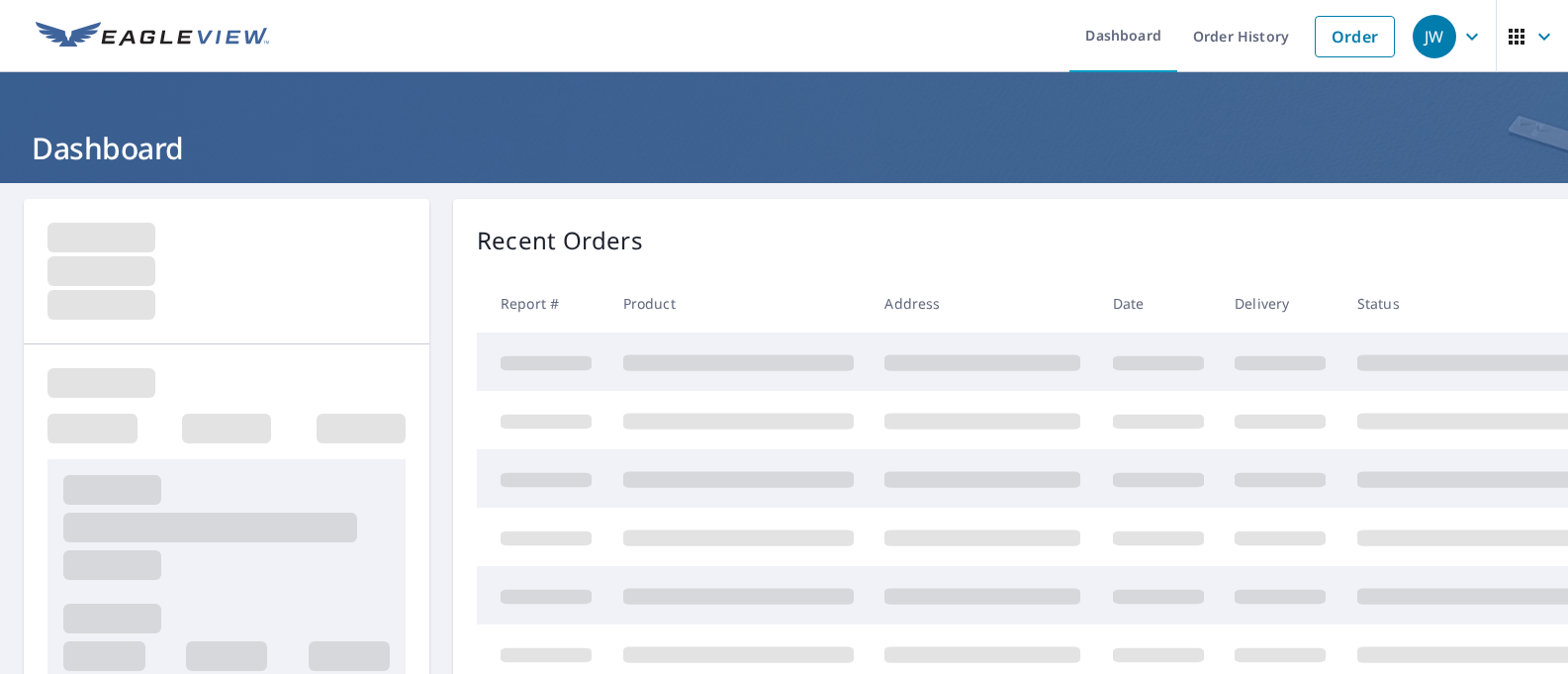 scroll, scrollTop: 0, scrollLeft: 0, axis: both 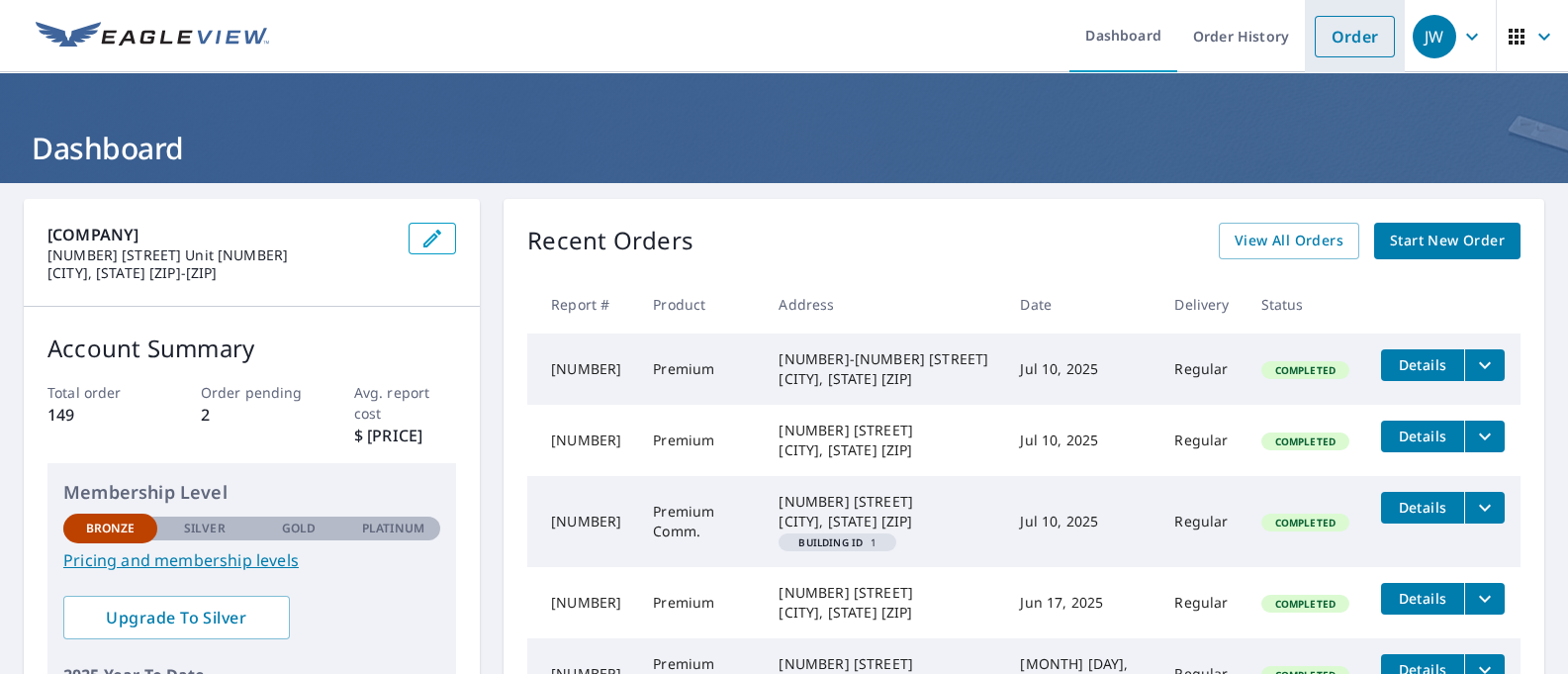 click on "Order" at bounding box center (1354, 37) 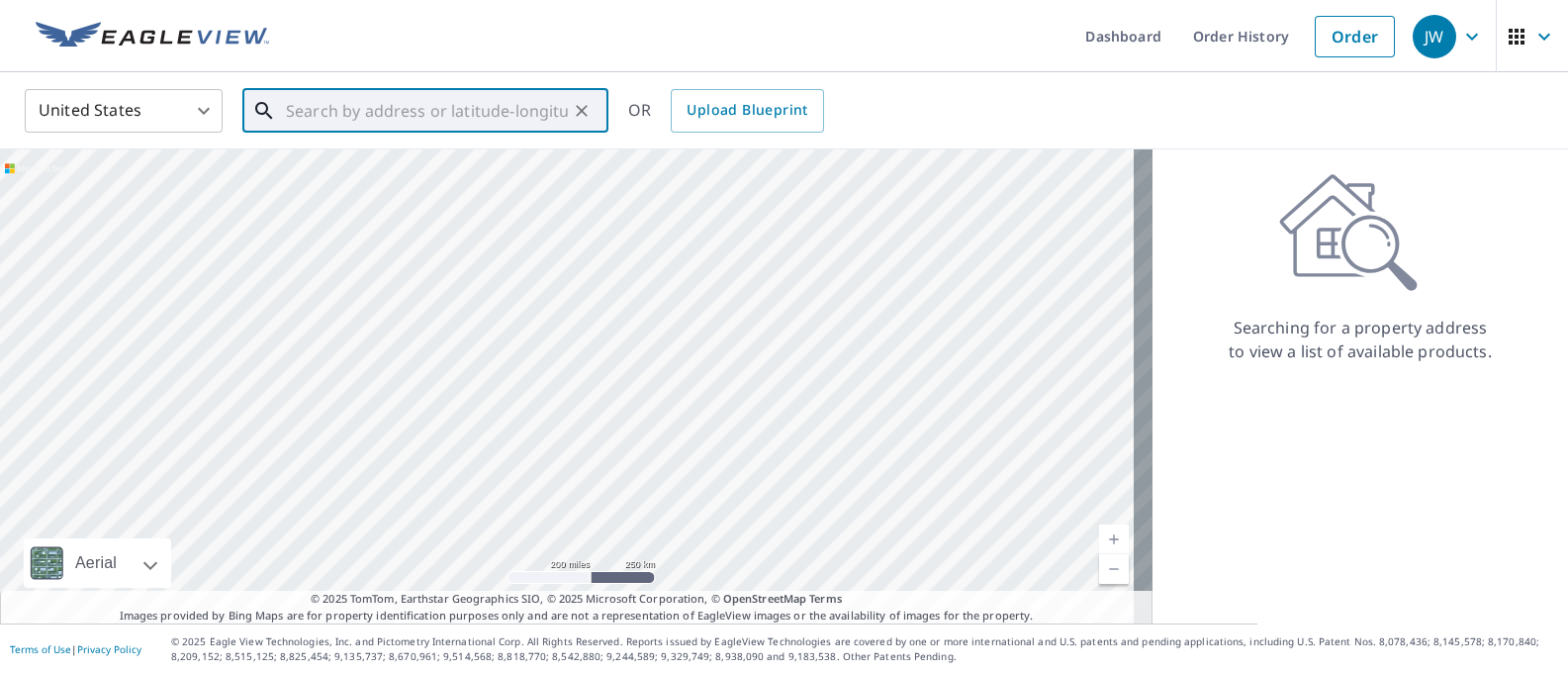 click at bounding box center [426, 111] 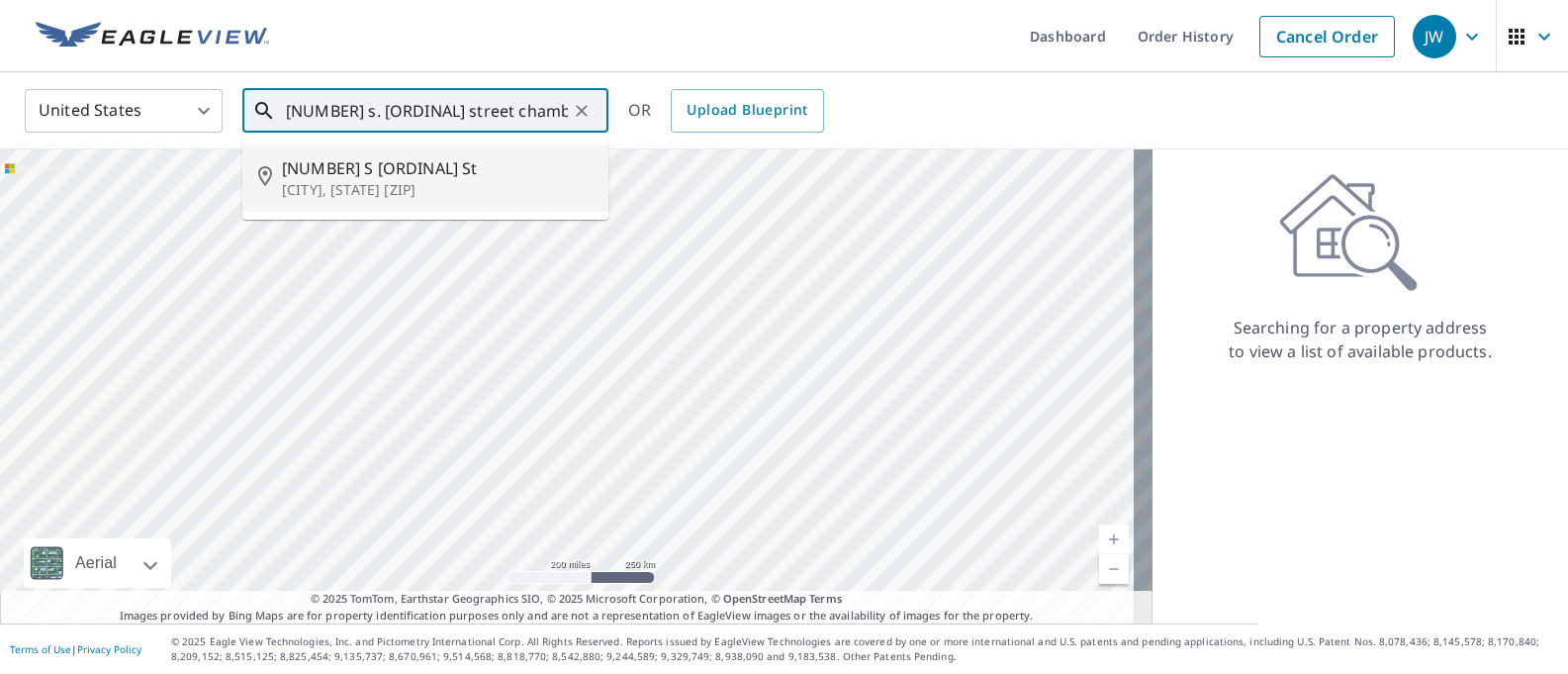 click on "[NUMBER] S [ORDINAL] St" at bounding box center (437, 168) 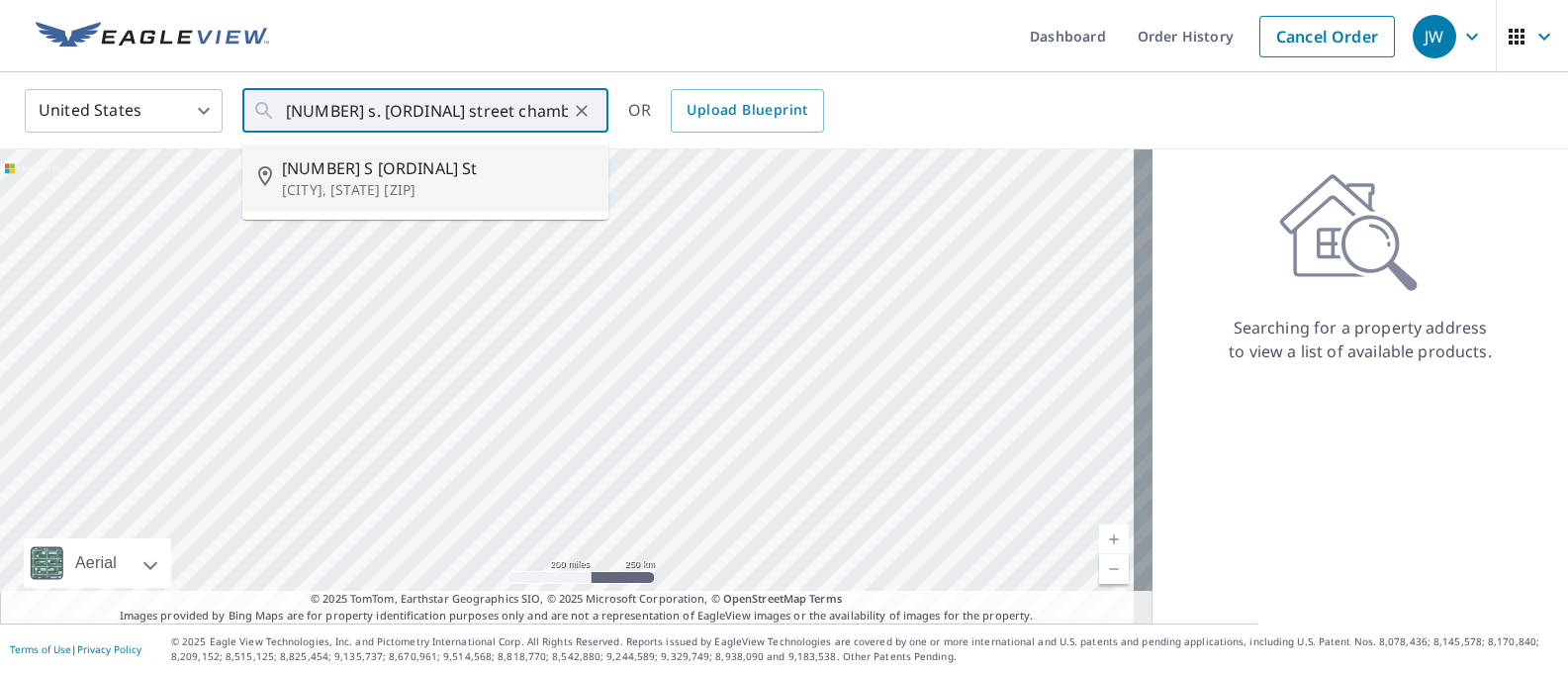 type on "[NUMBER] S [ORDINAL] St [CITY], [STATE] [ZIP]" 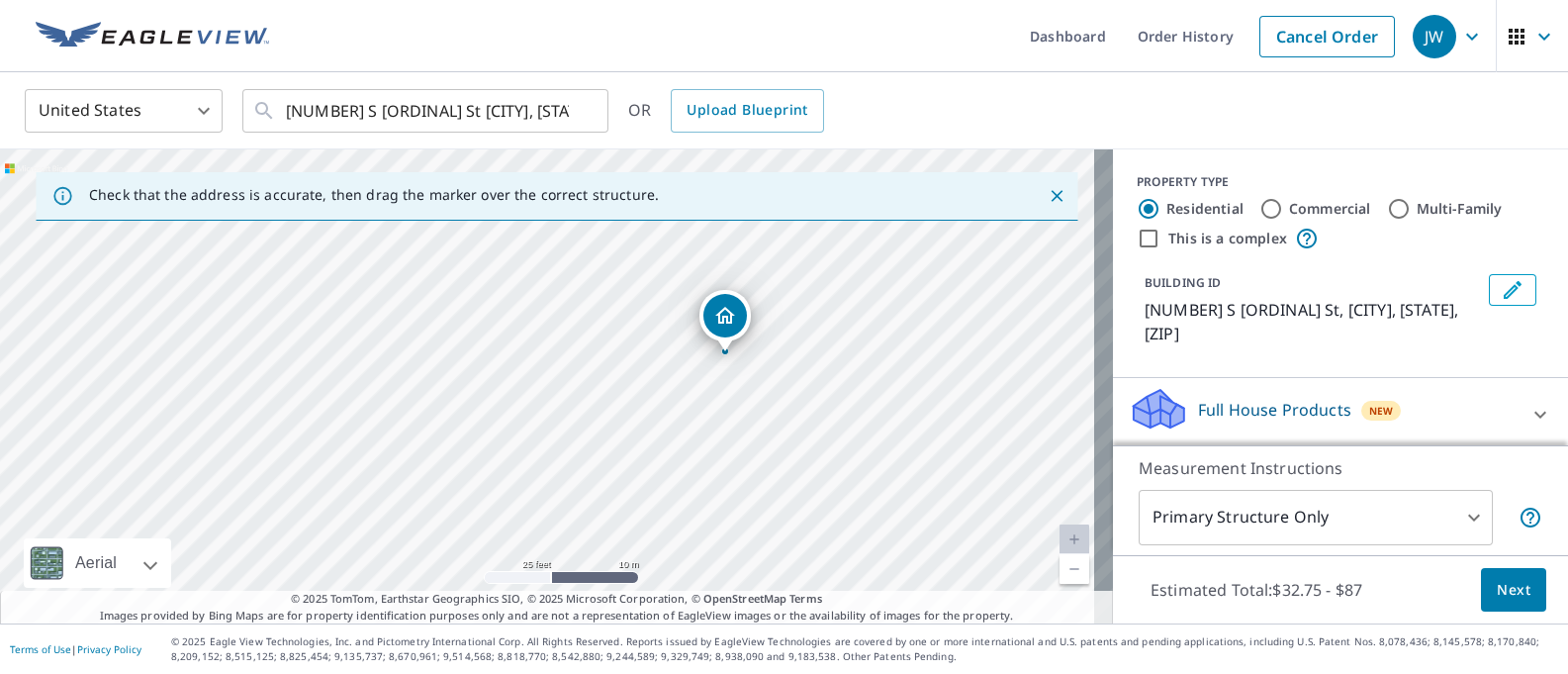 drag, startPoint x: 677, startPoint y: 362, endPoint x: 824, endPoint y: 363, distance: 147.0034 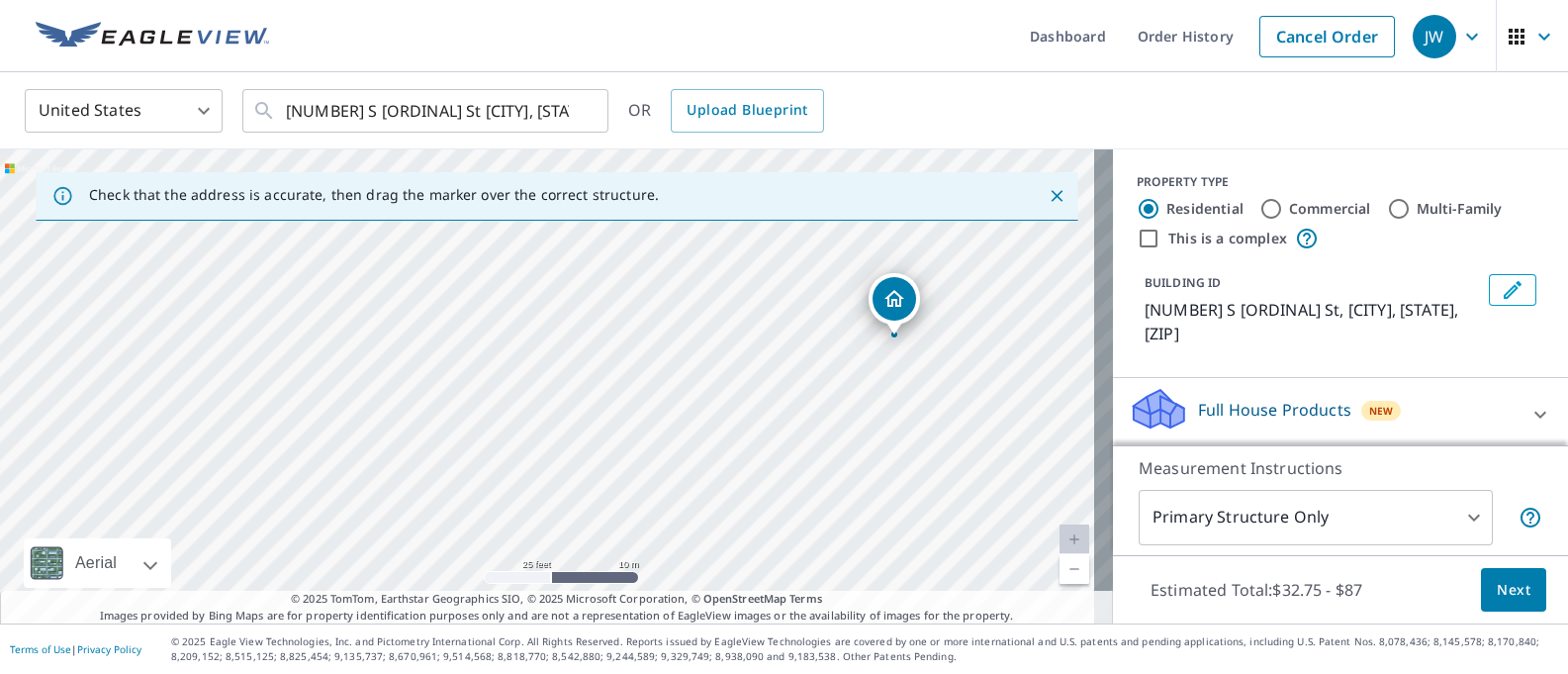 drag, startPoint x: 1124, startPoint y: 393, endPoint x: 1115, endPoint y: 399, distance: 10.816654 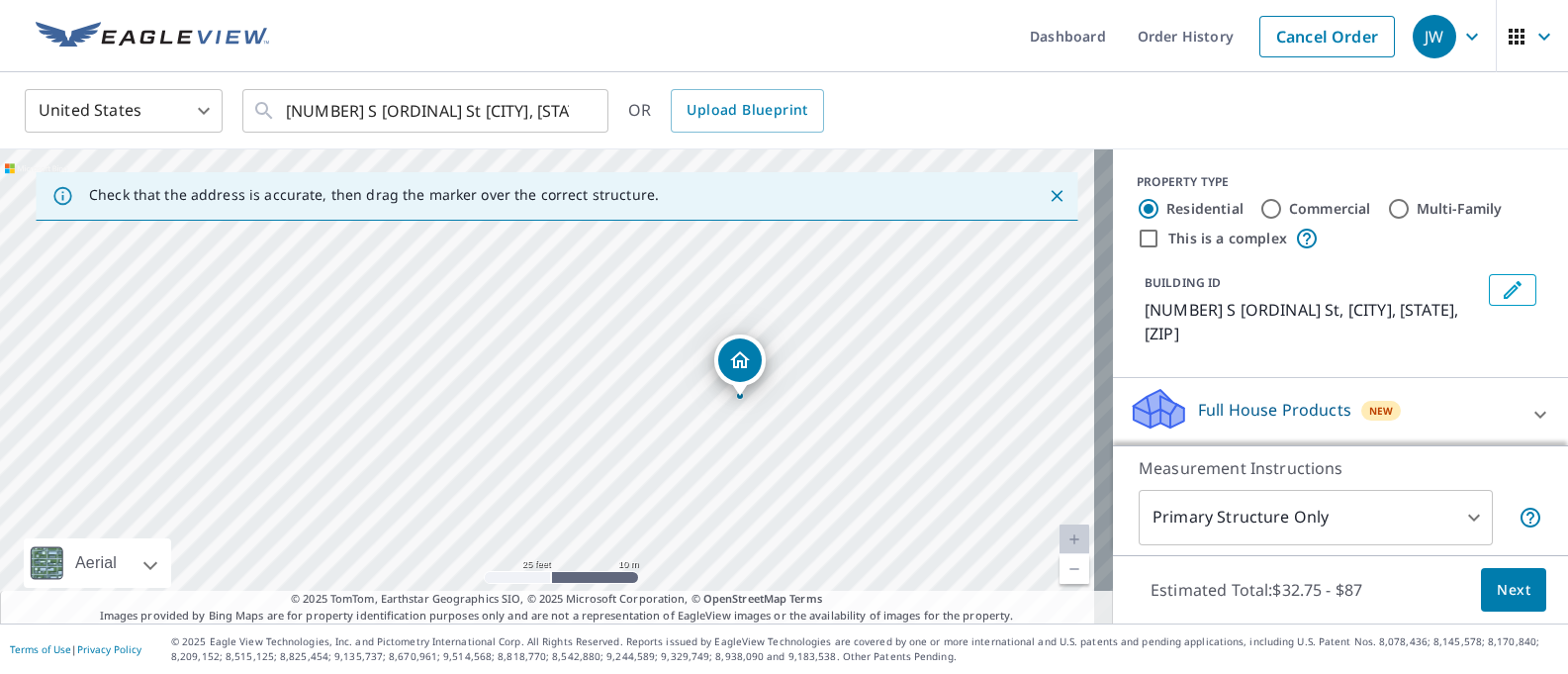 click on "154 S 2nd St Chambersburg, PA 17201" at bounding box center [556, 386] 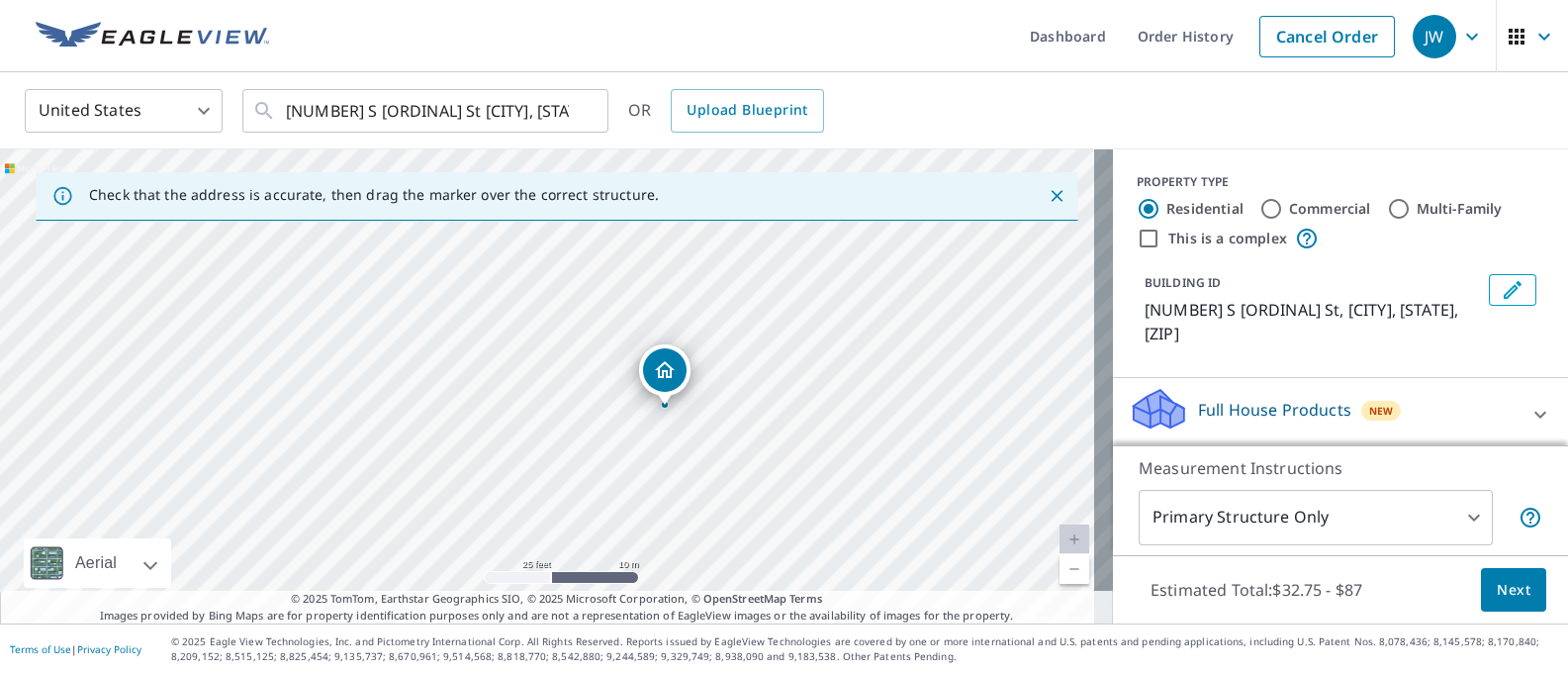 drag, startPoint x: 748, startPoint y: 361, endPoint x: 673, endPoint y: 370, distance: 75.53807 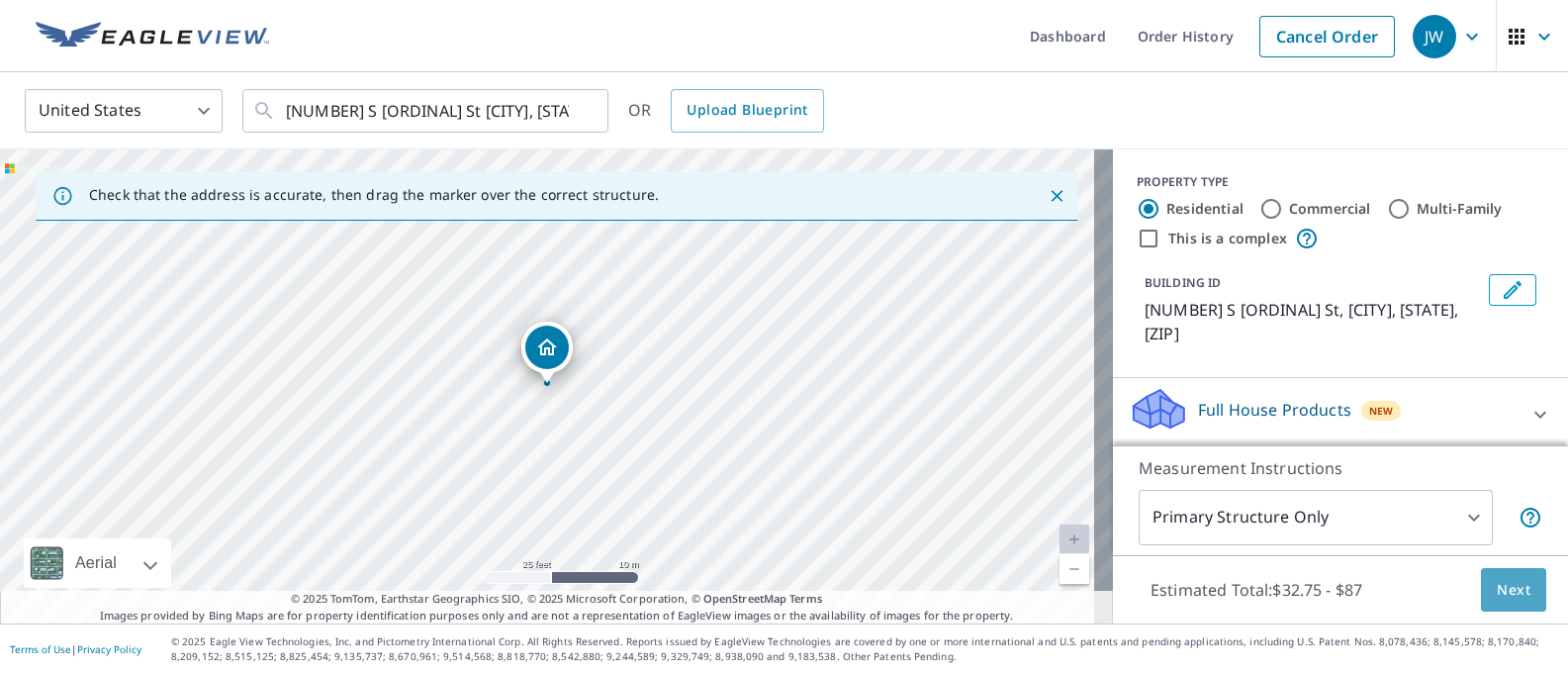 click on "Next" at bounding box center [1514, 590] 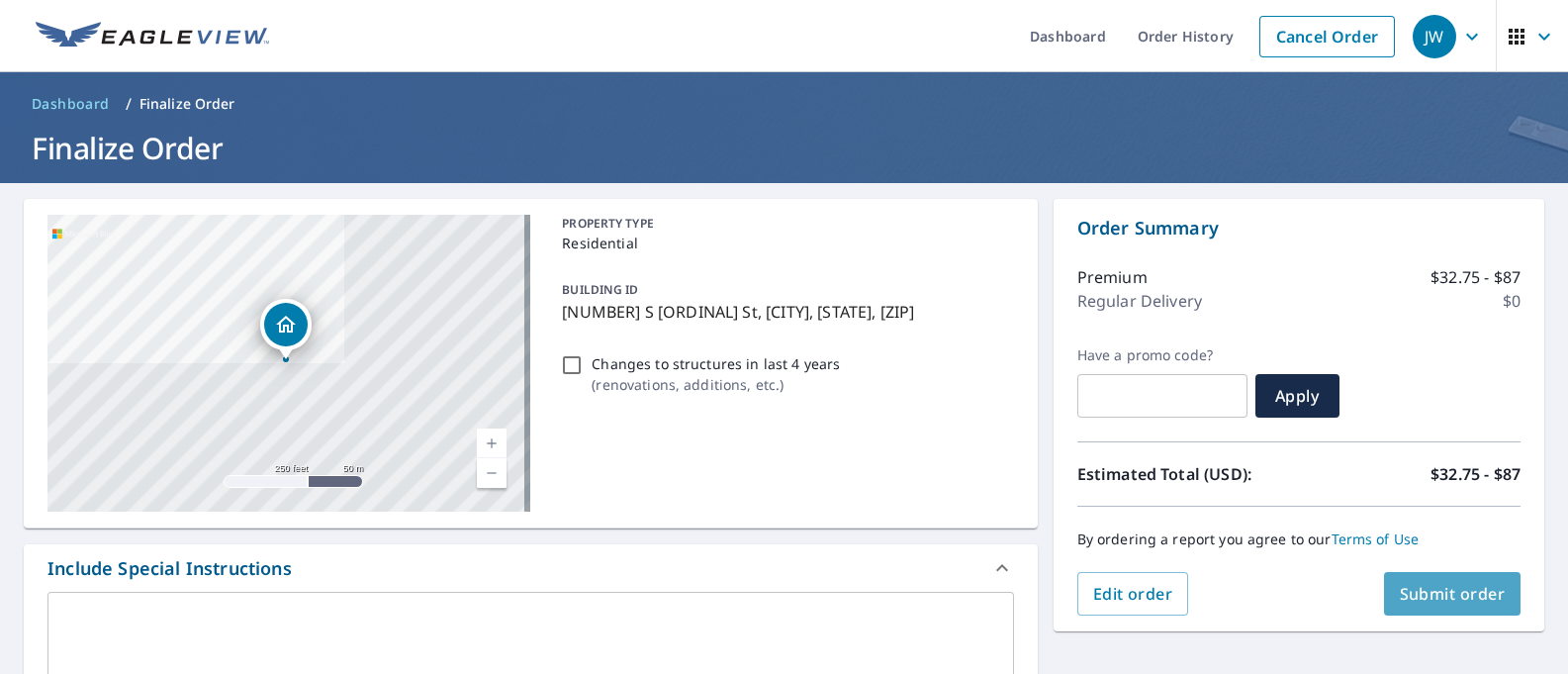 click on "Submit order" at bounding box center [1452, 594] 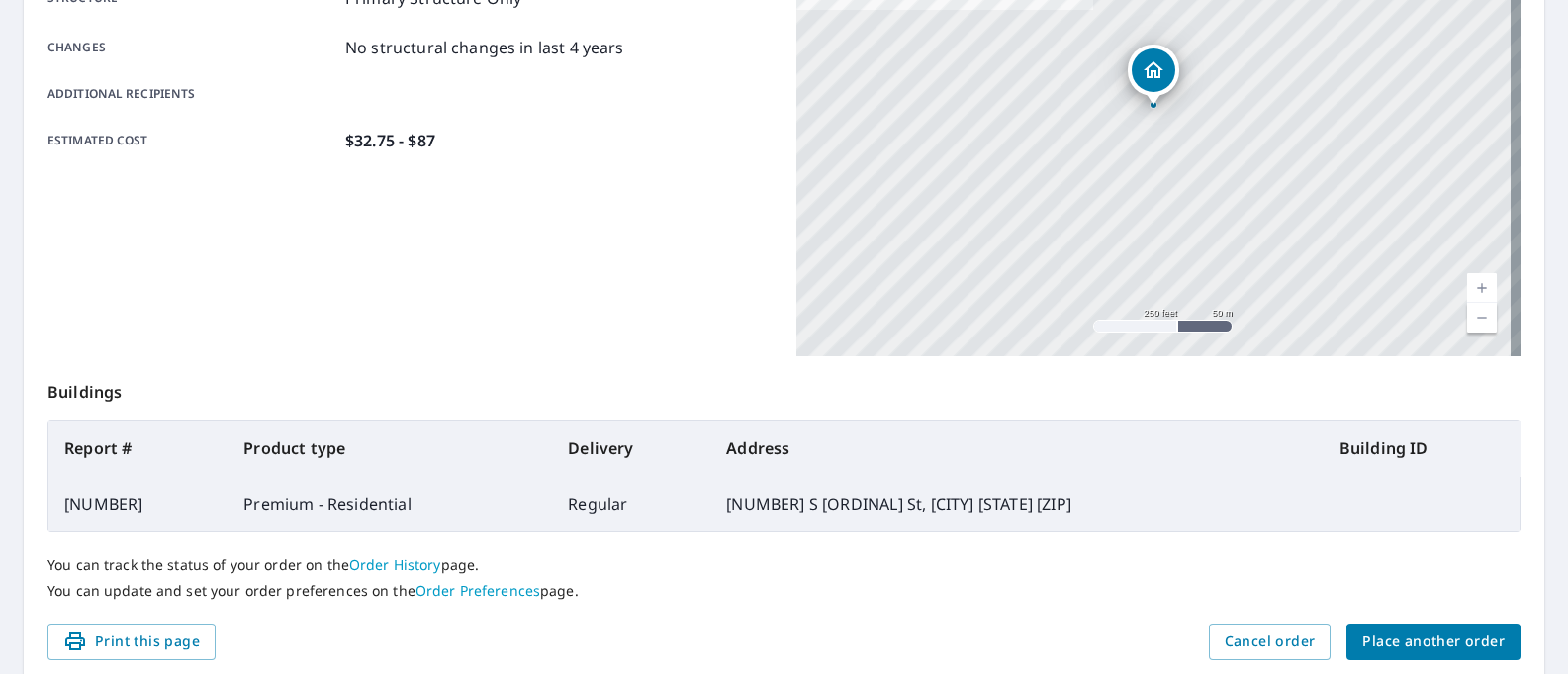 scroll, scrollTop: 489, scrollLeft: 0, axis: vertical 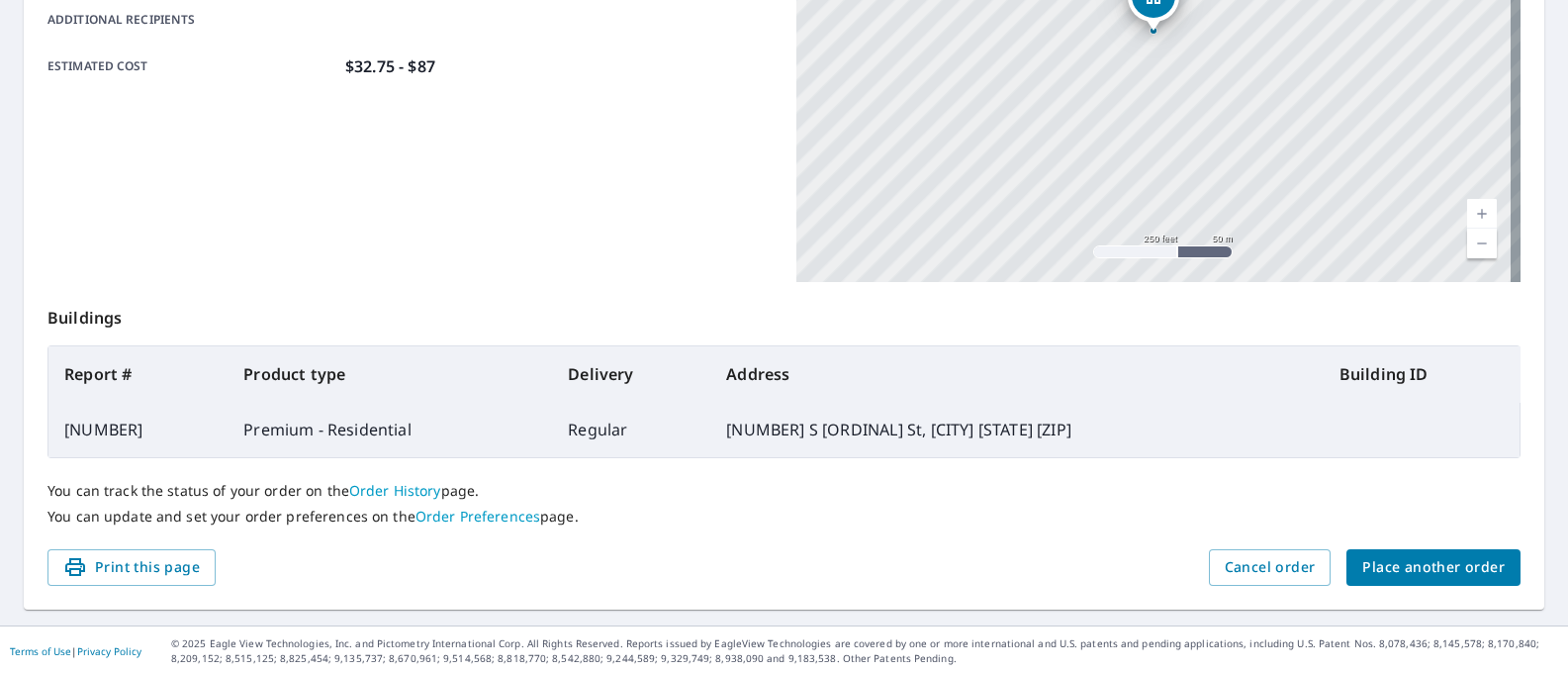 click on "Place another order" at bounding box center [1433, 567] 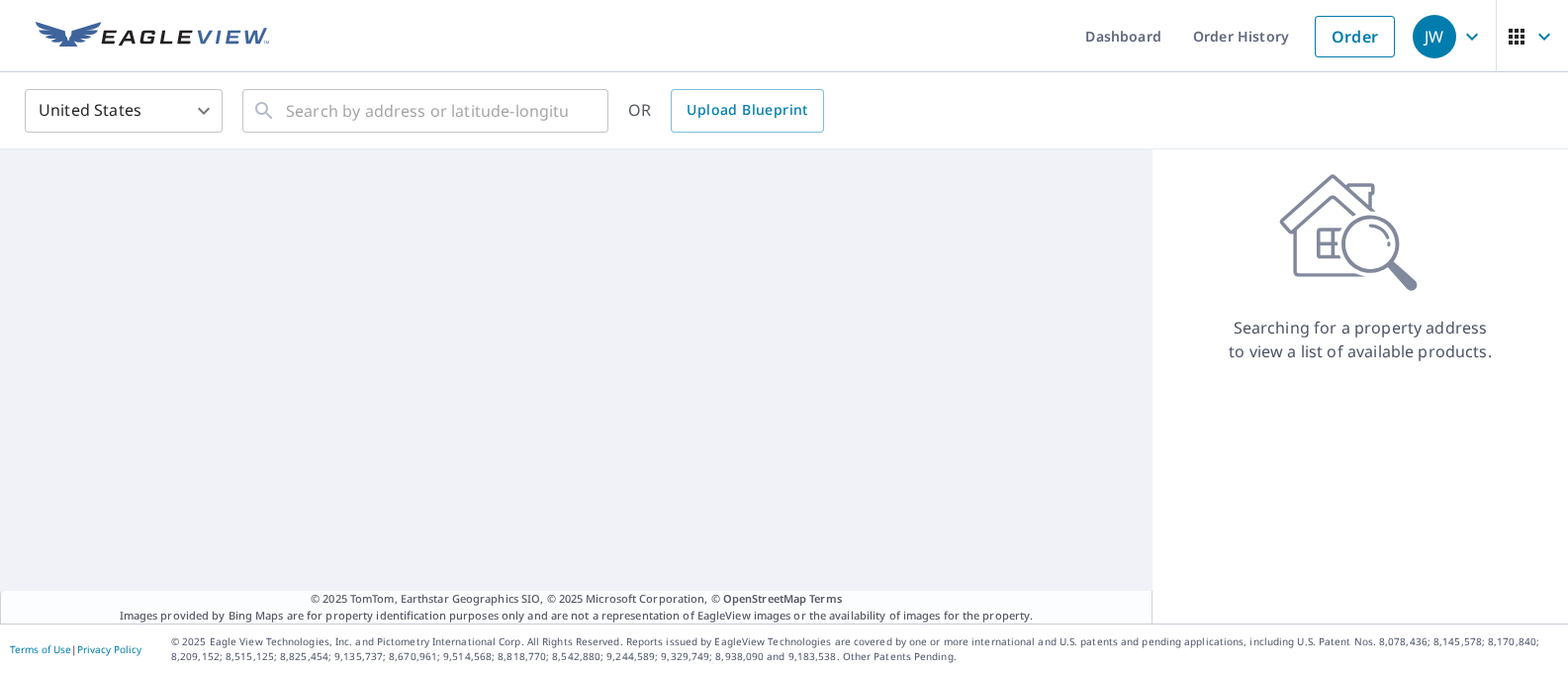 scroll, scrollTop: 0, scrollLeft: 0, axis: both 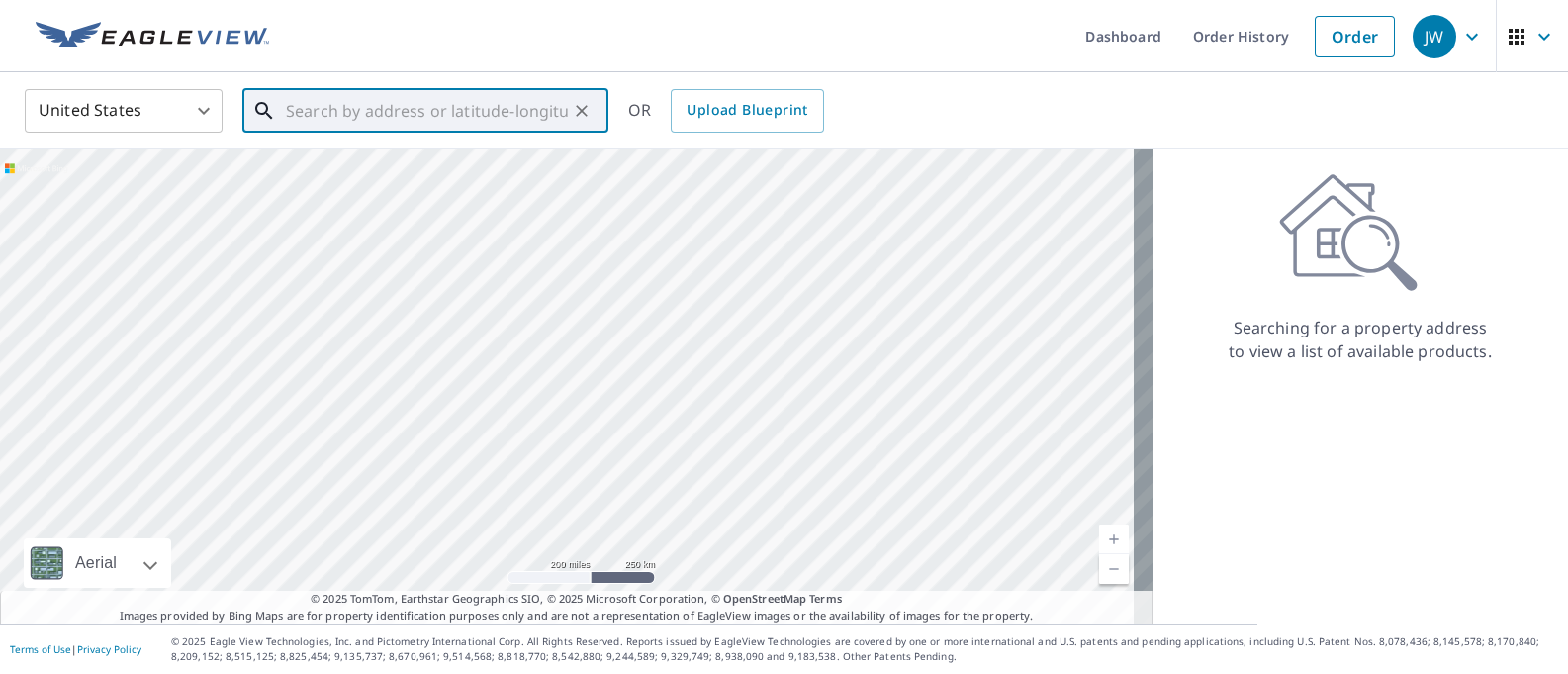 click at bounding box center [426, 111] 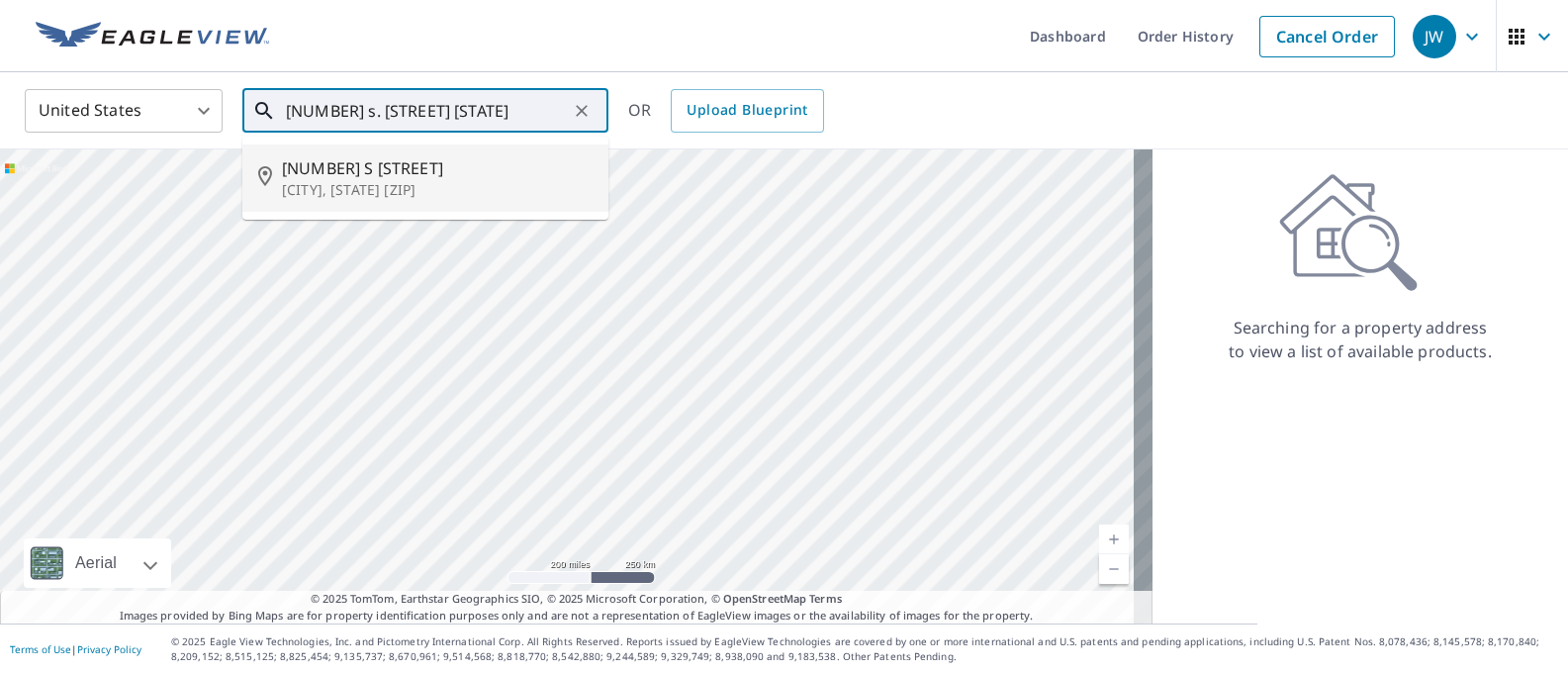 click on "Mechanicsburg, PA 17055" at bounding box center [437, 190] 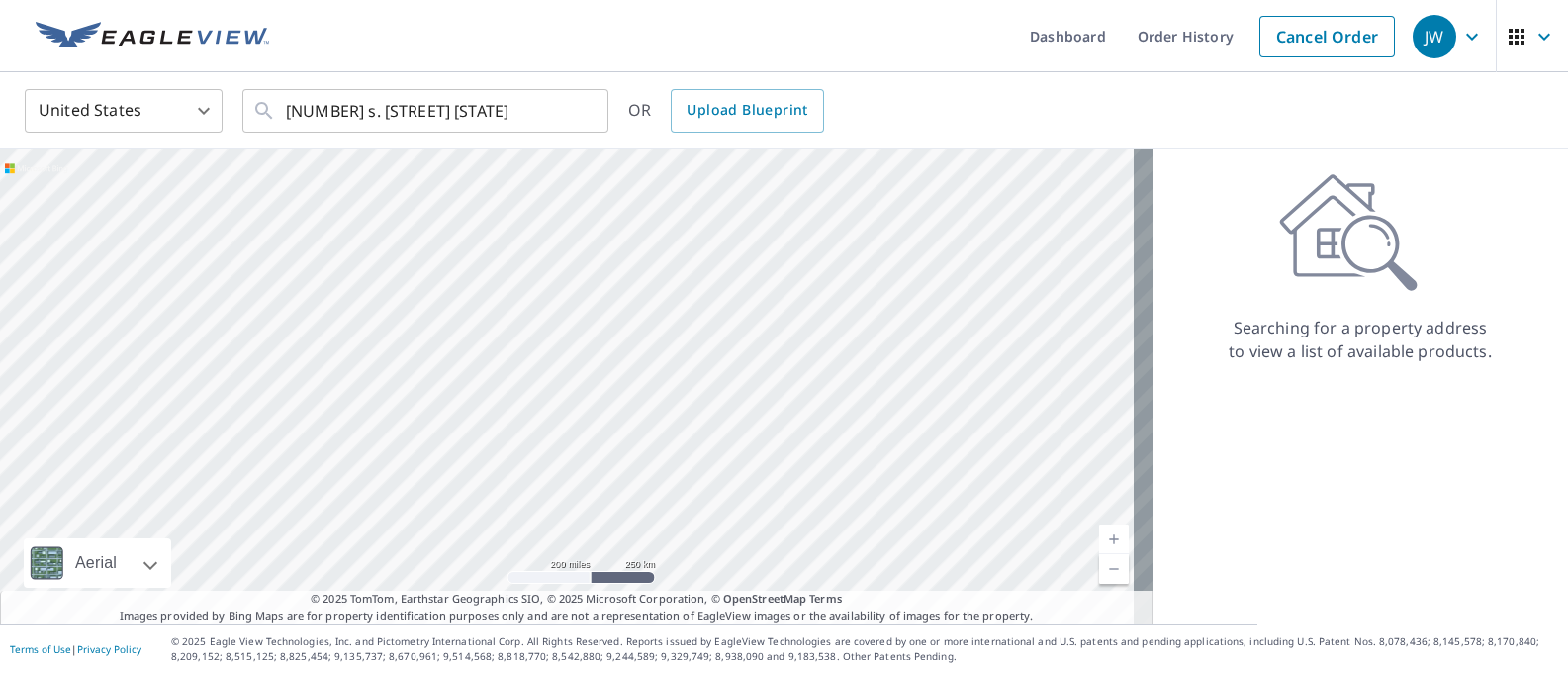 type on "10 S Broad St Mechanicsburg, PA 17055" 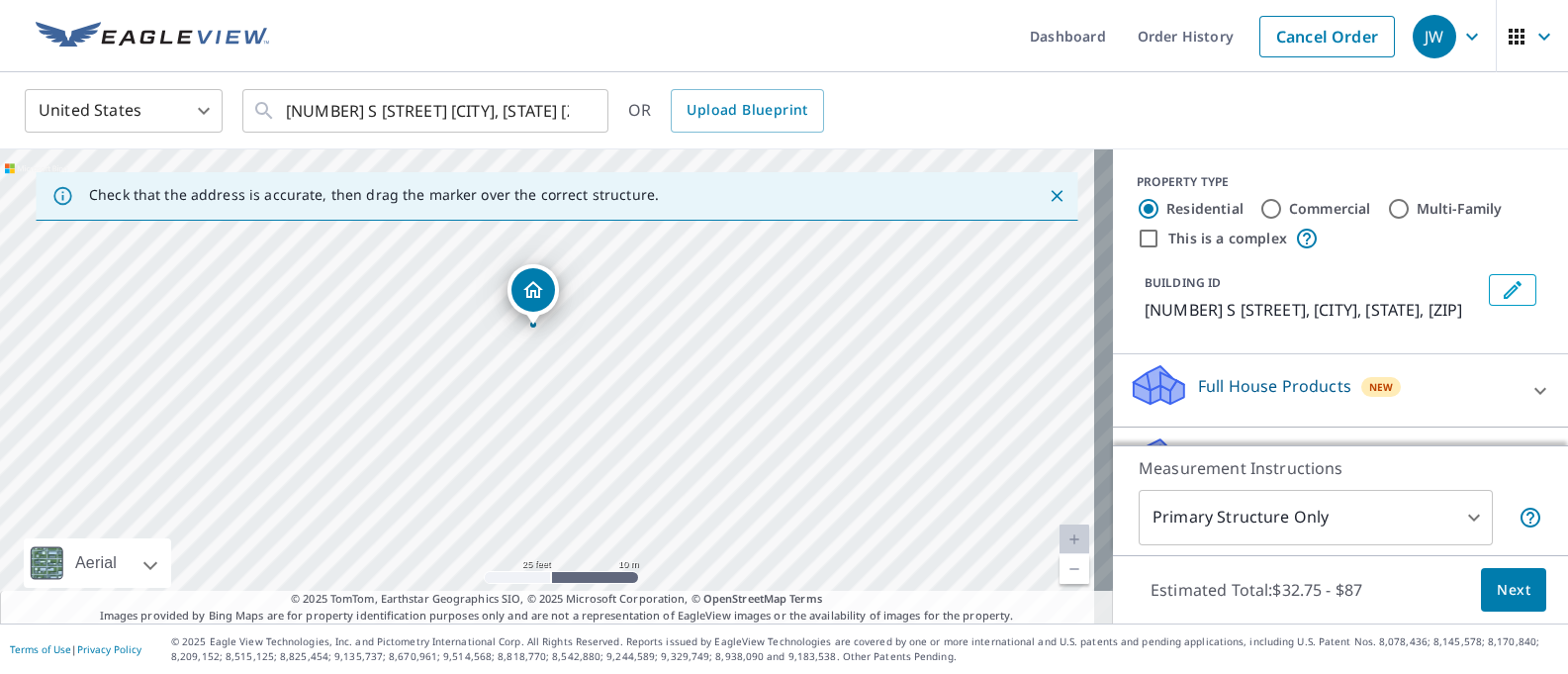 click on "Next" at bounding box center (1514, 590) 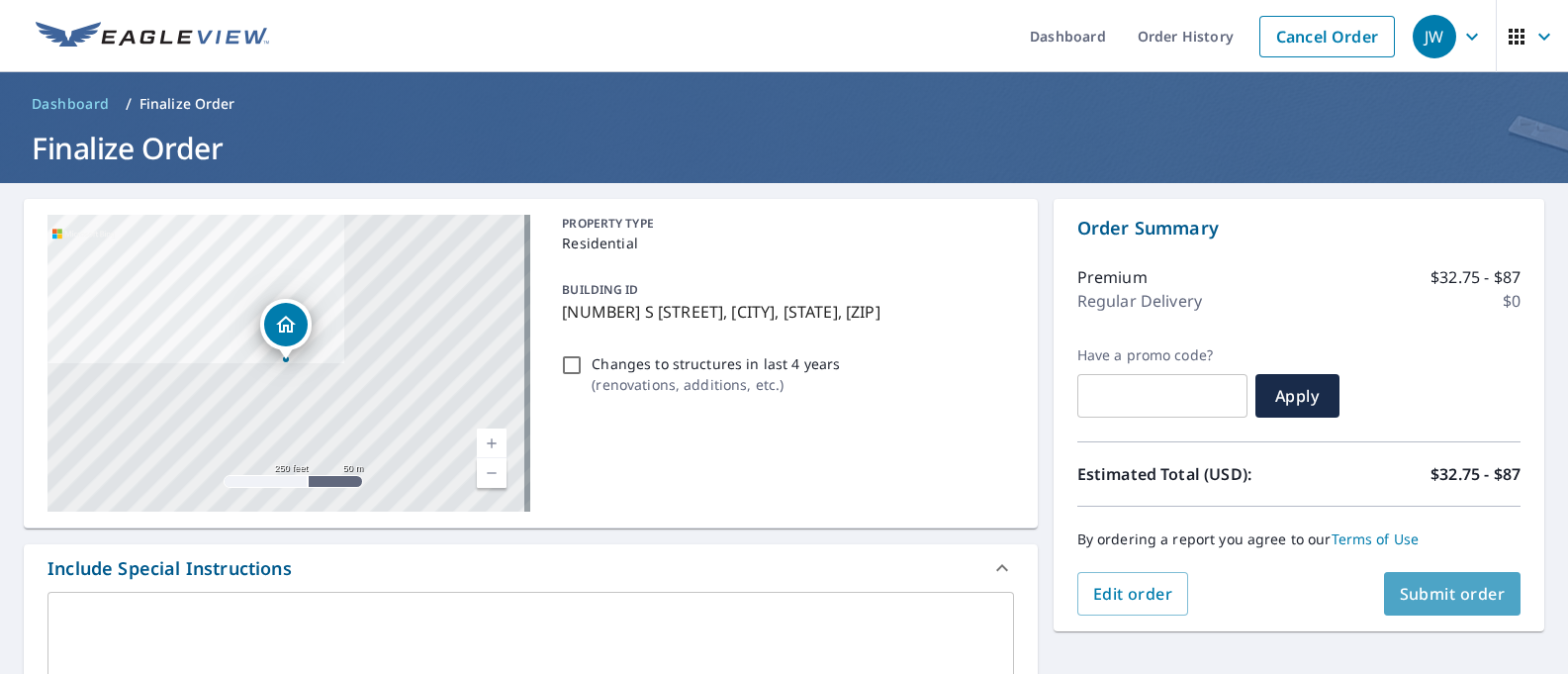 click on "Submit order" at bounding box center [1452, 594] 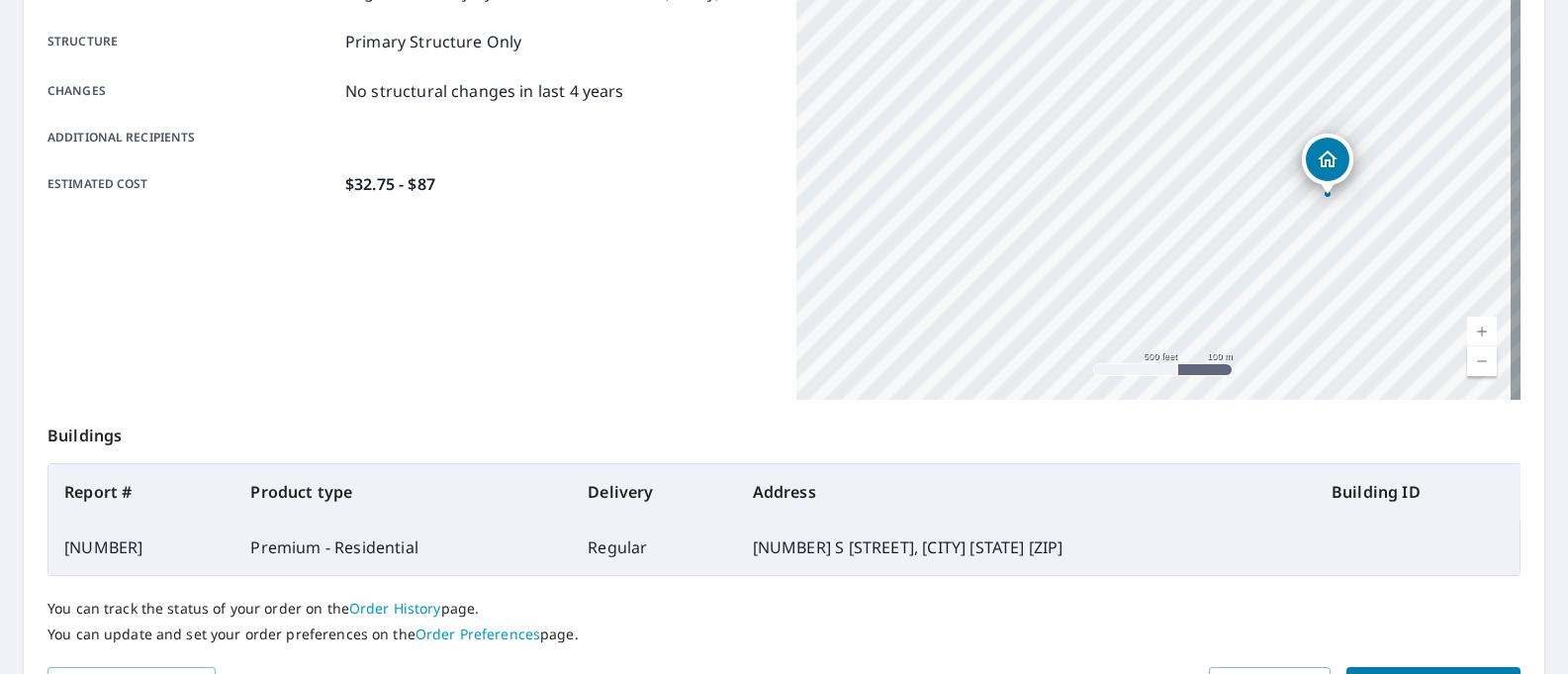 scroll, scrollTop: 489, scrollLeft: 0, axis: vertical 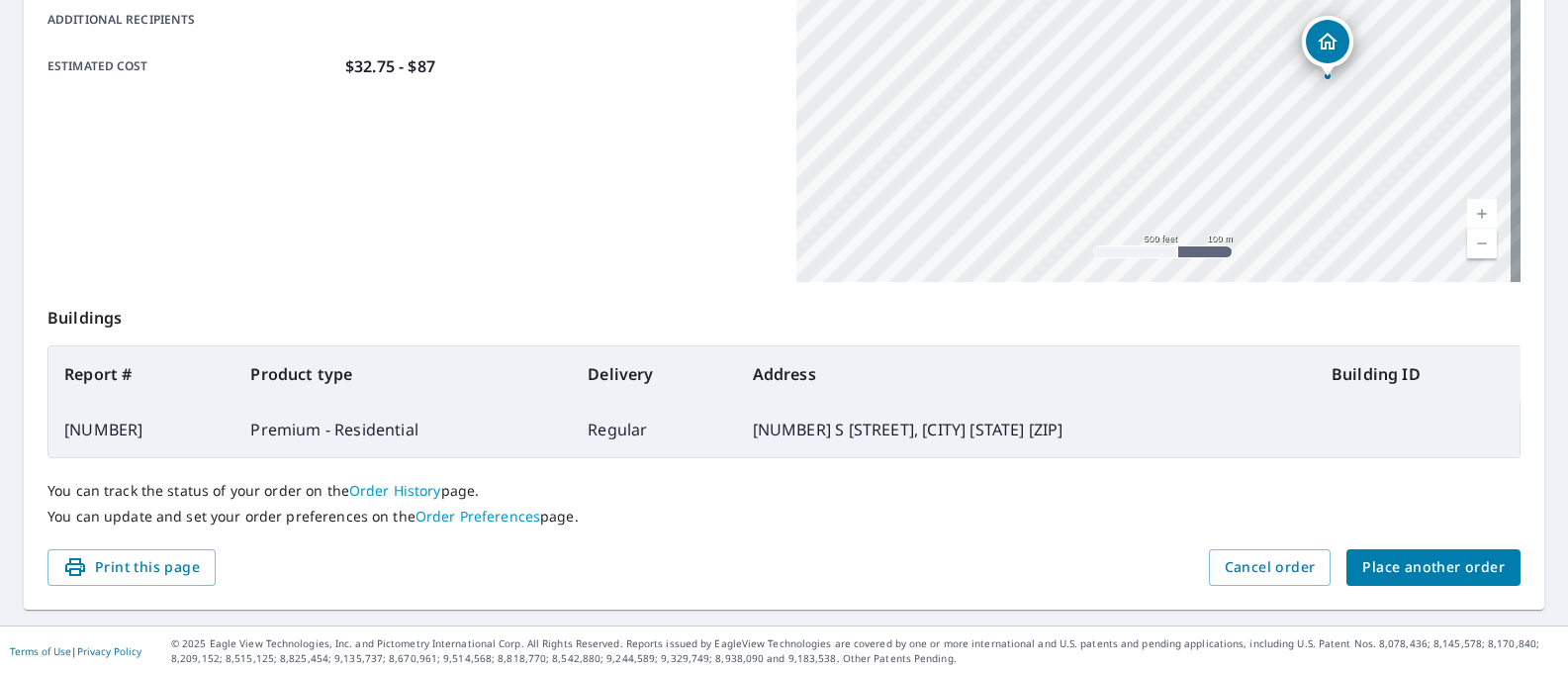 click on "Place another order" at bounding box center (1433, 567) 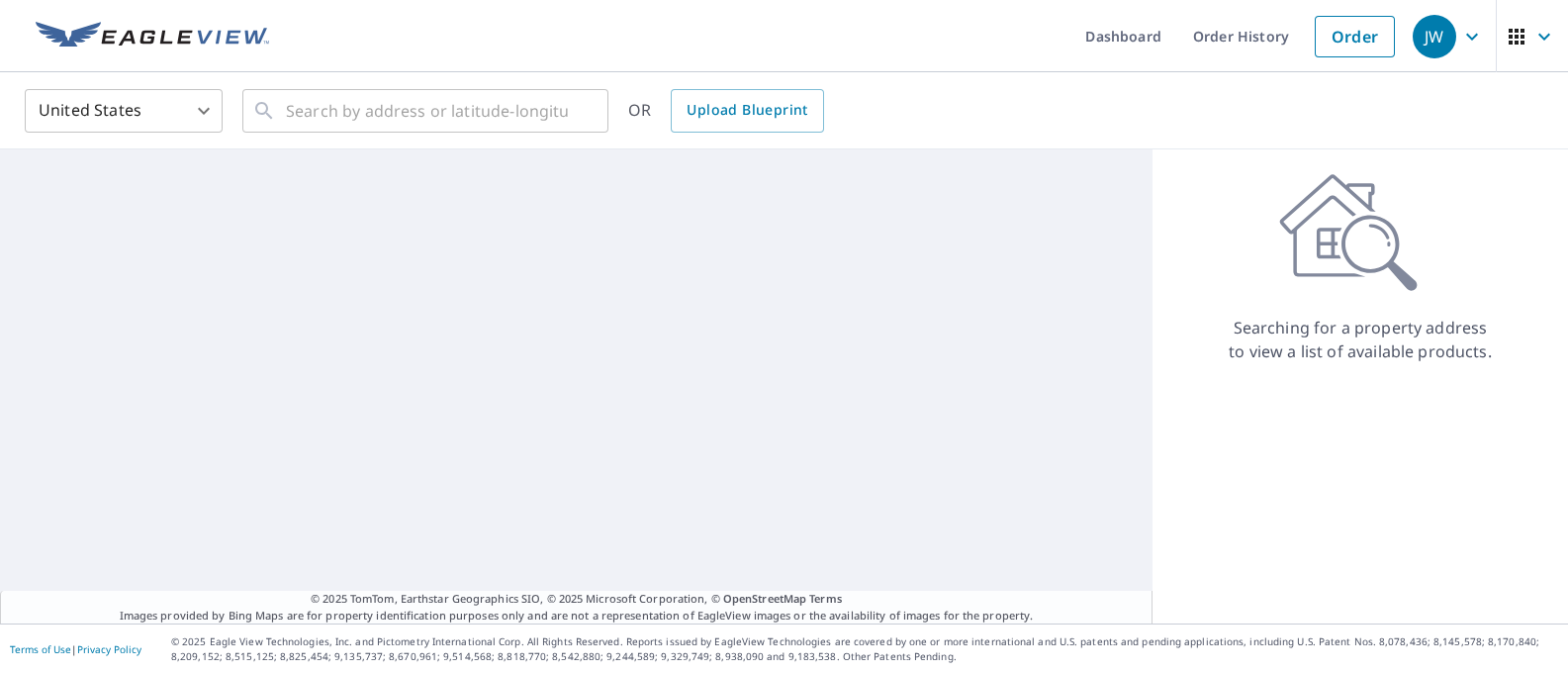 scroll, scrollTop: 0, scrollLeft: 0, axis: both 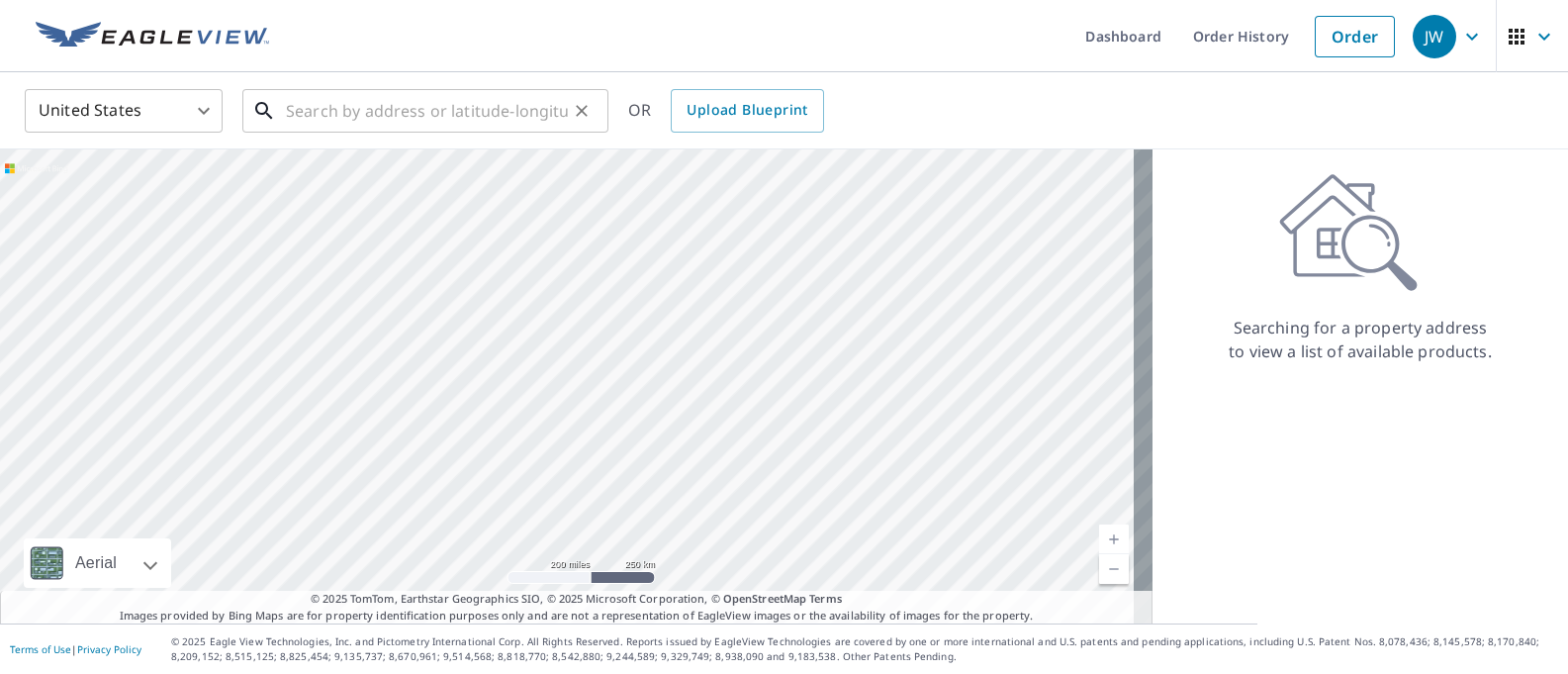 click at bounding box center [426, 111] 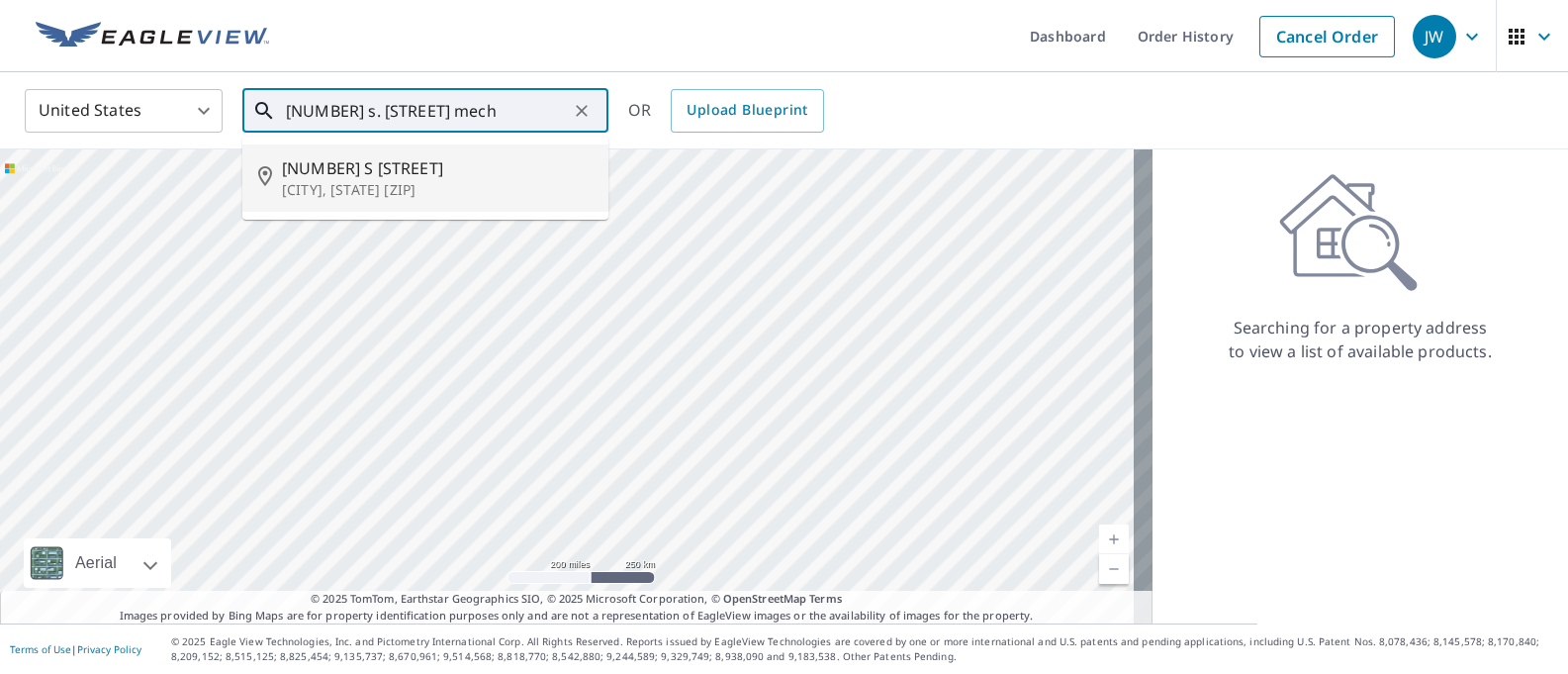 click on "Mechanicsburg, PA 17055" at bounding box center [437, 190] 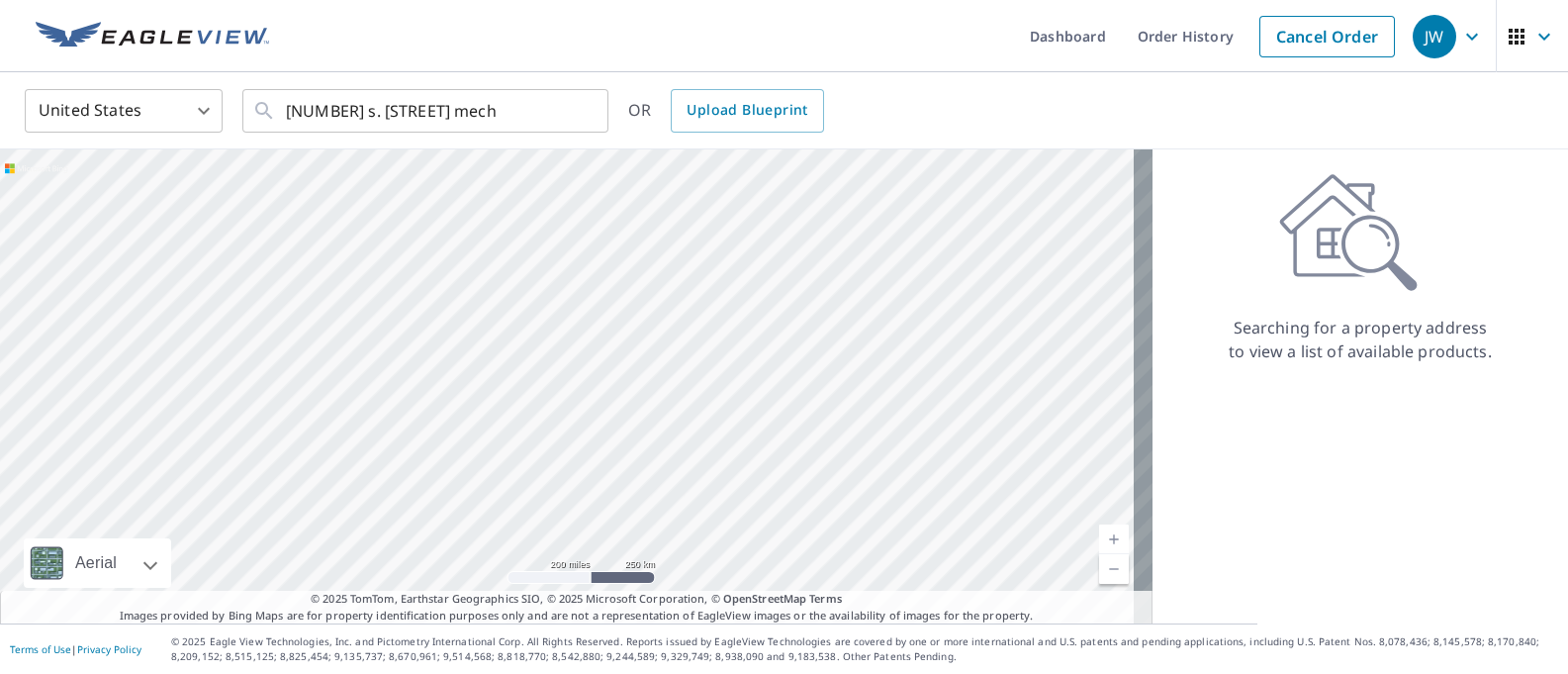 type on "427 S High St Mechanicsburg, PA 17055" 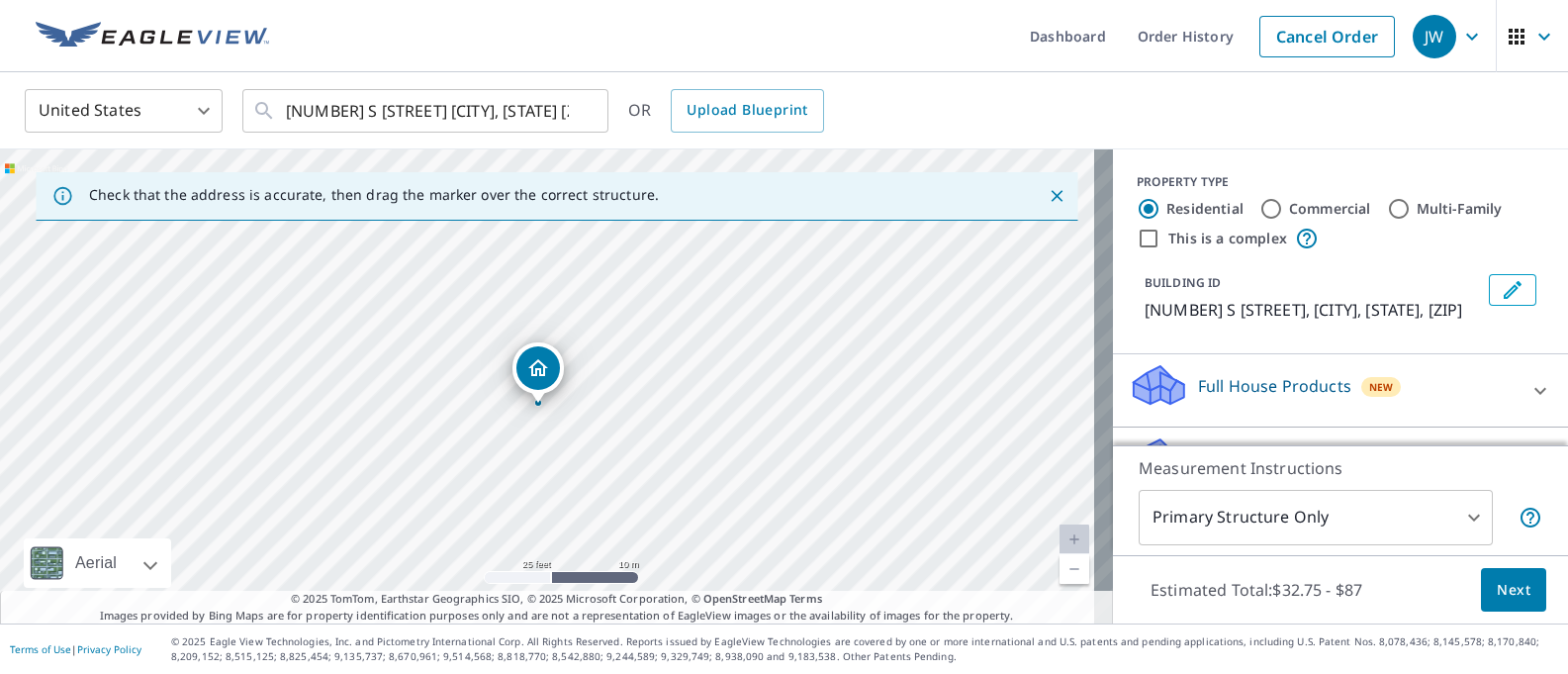 drag, startPoint x: 529, startPoint y: 338, endPoint x: 537, endPoint y: 361, distance: 24.351591 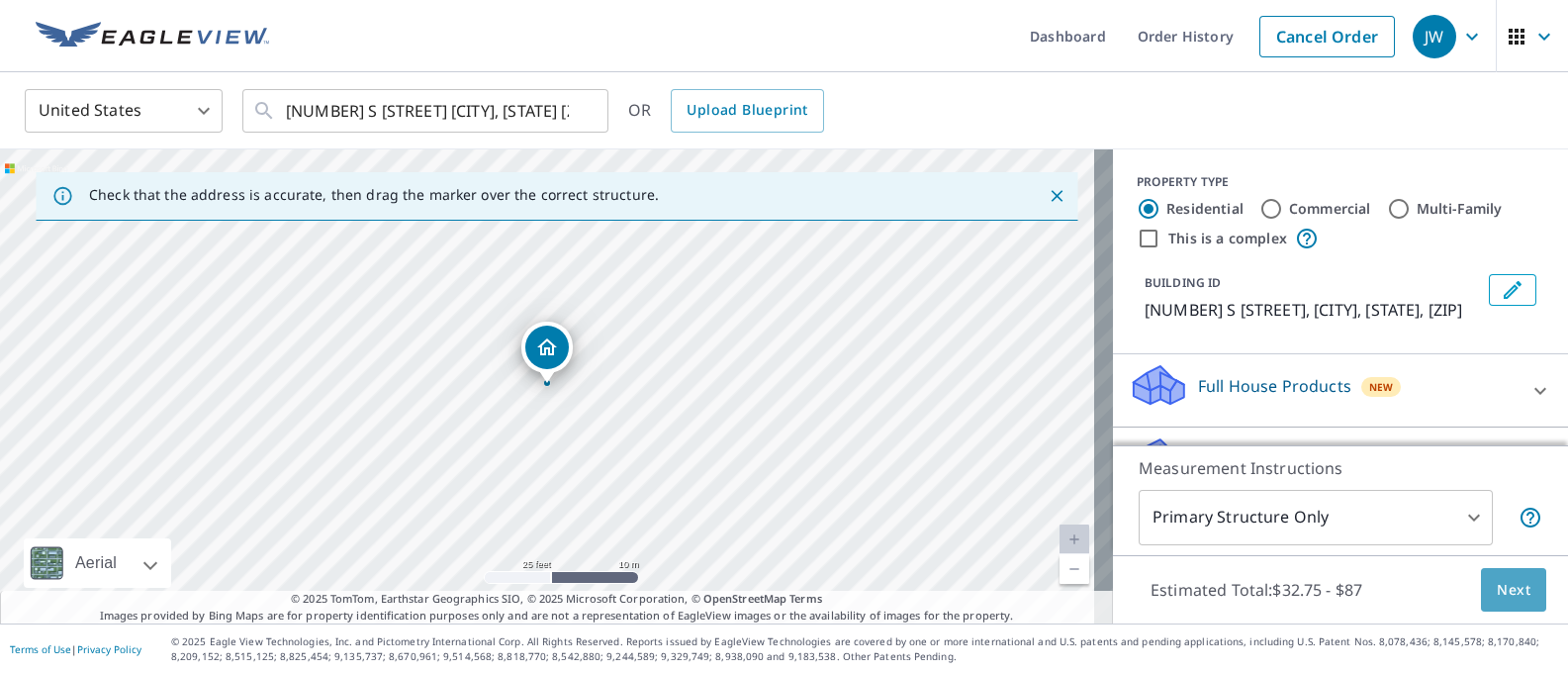 click on "Next" at bounding box center (1514, 590) 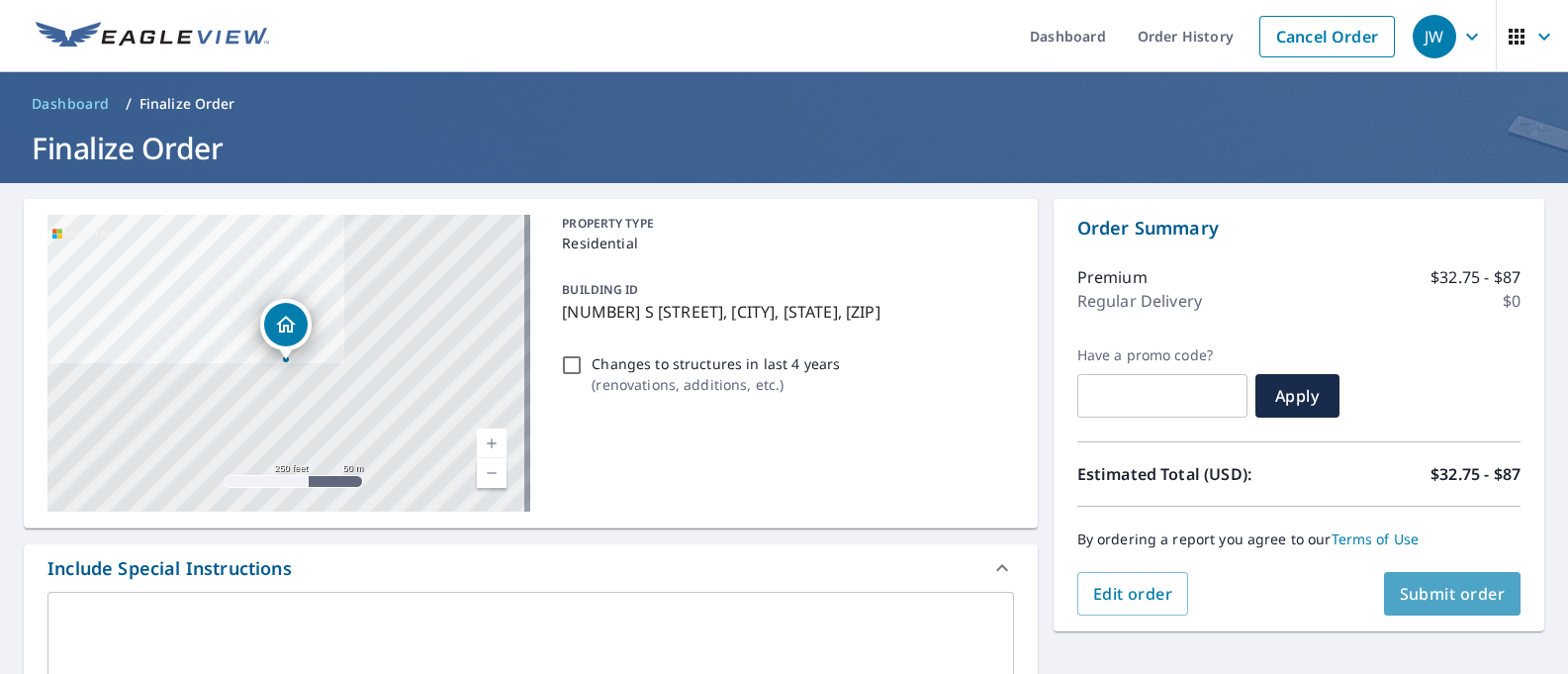 click on "Submit order" at bounding box center (1452, 594) 